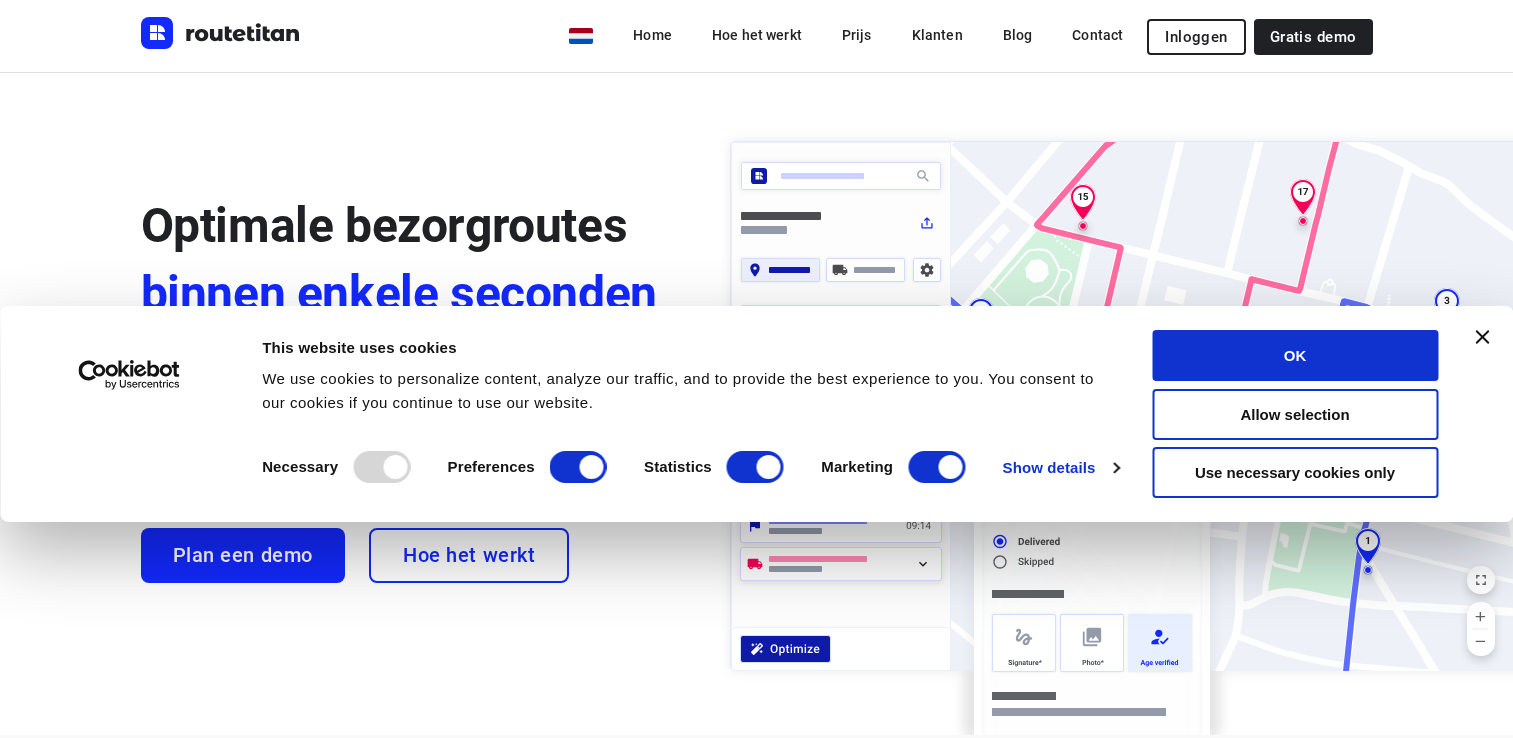 scroll, scrollTop: 0, scrollLeft: 0, axis: both 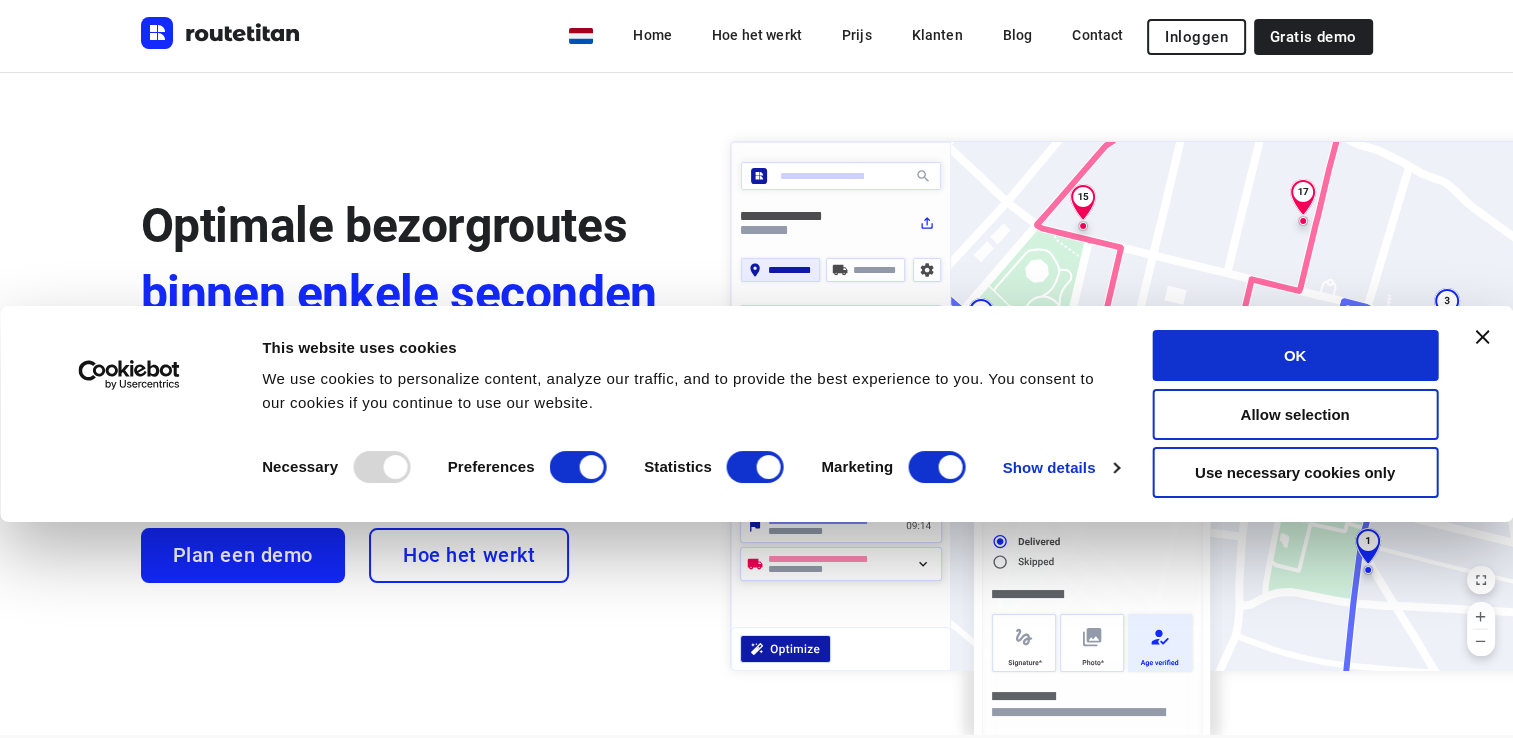 click on "Inloggen" at bounding box center (1196, 37) 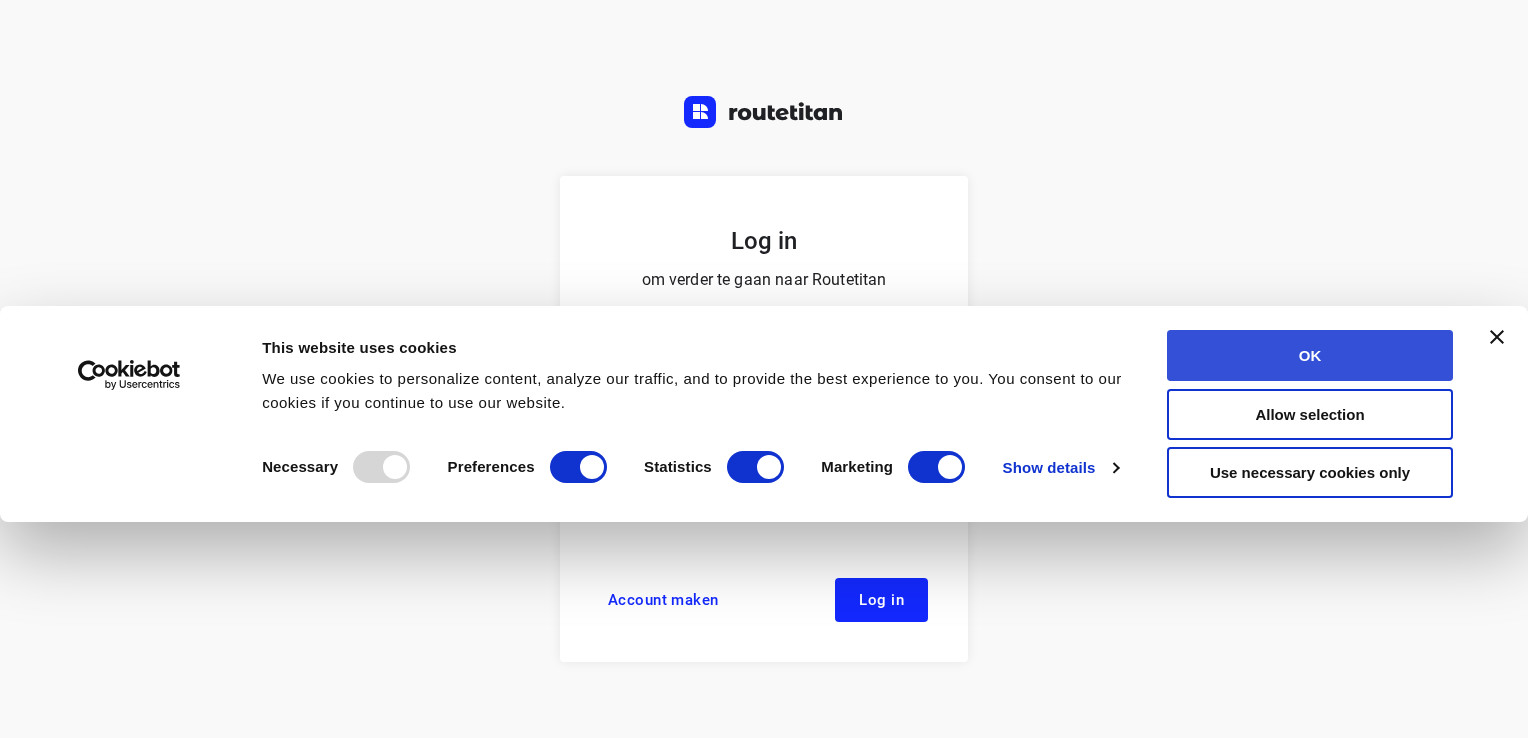 click on "OK" at bounding box center [1310, 355] 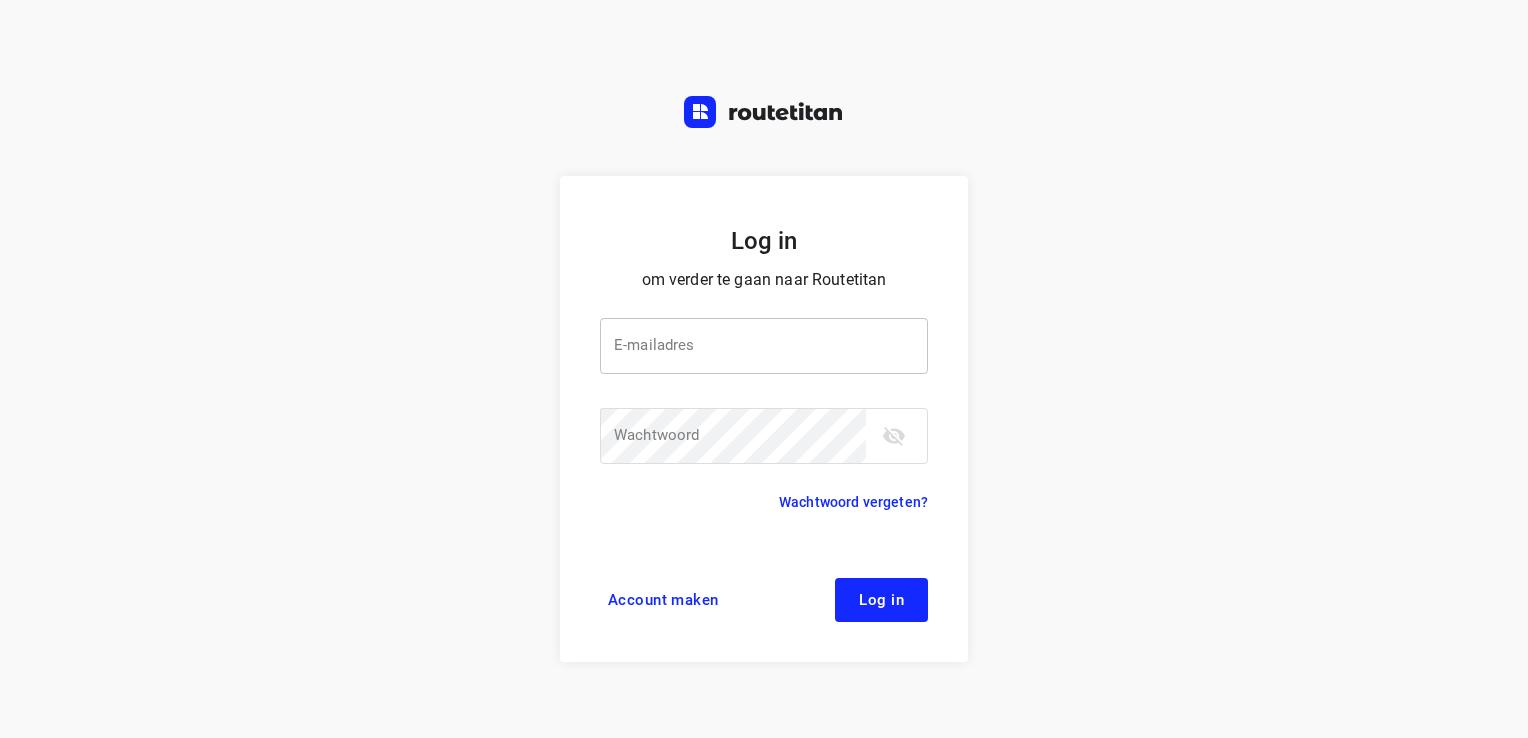 click at bounding box center [764, 346] 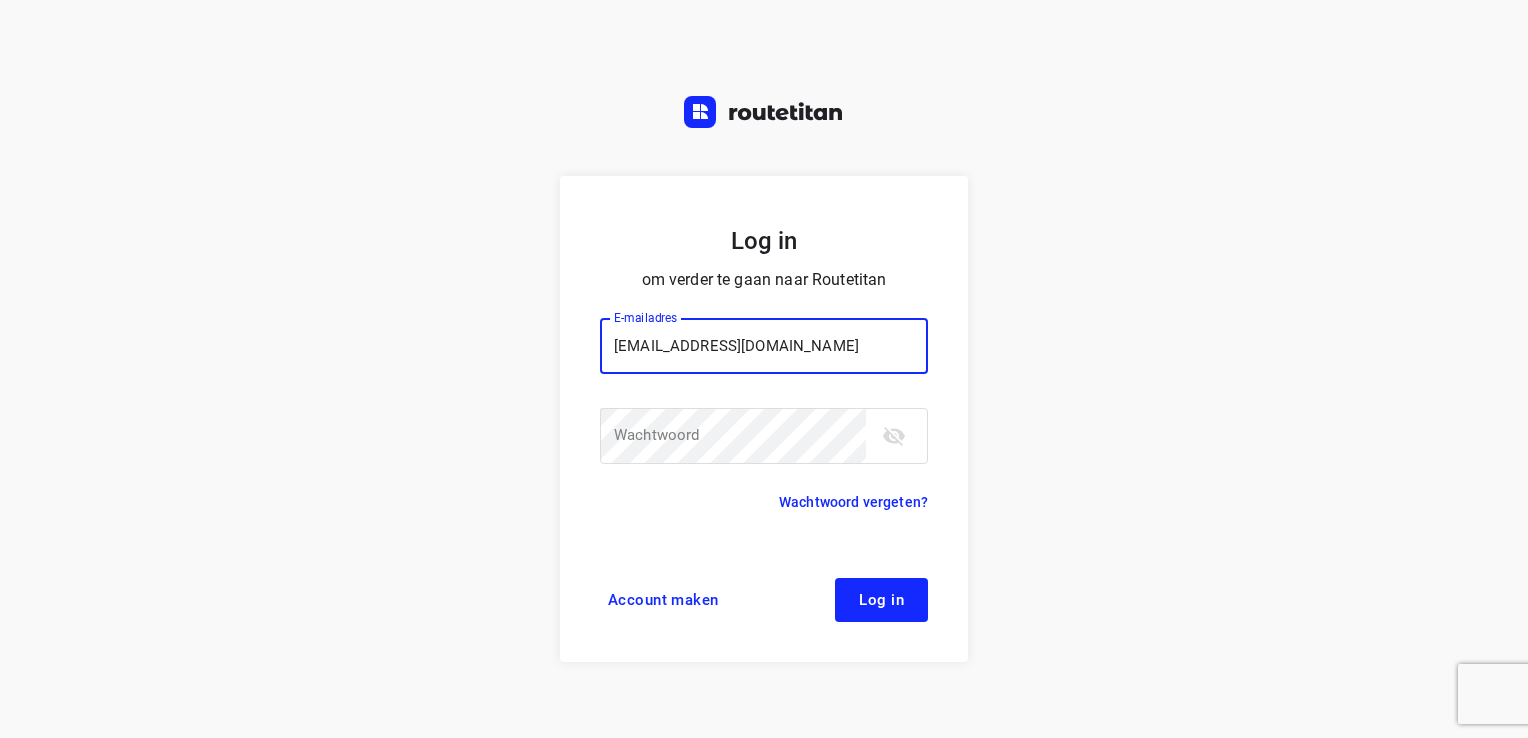 type on "remco@fruitopjewerk.nl" 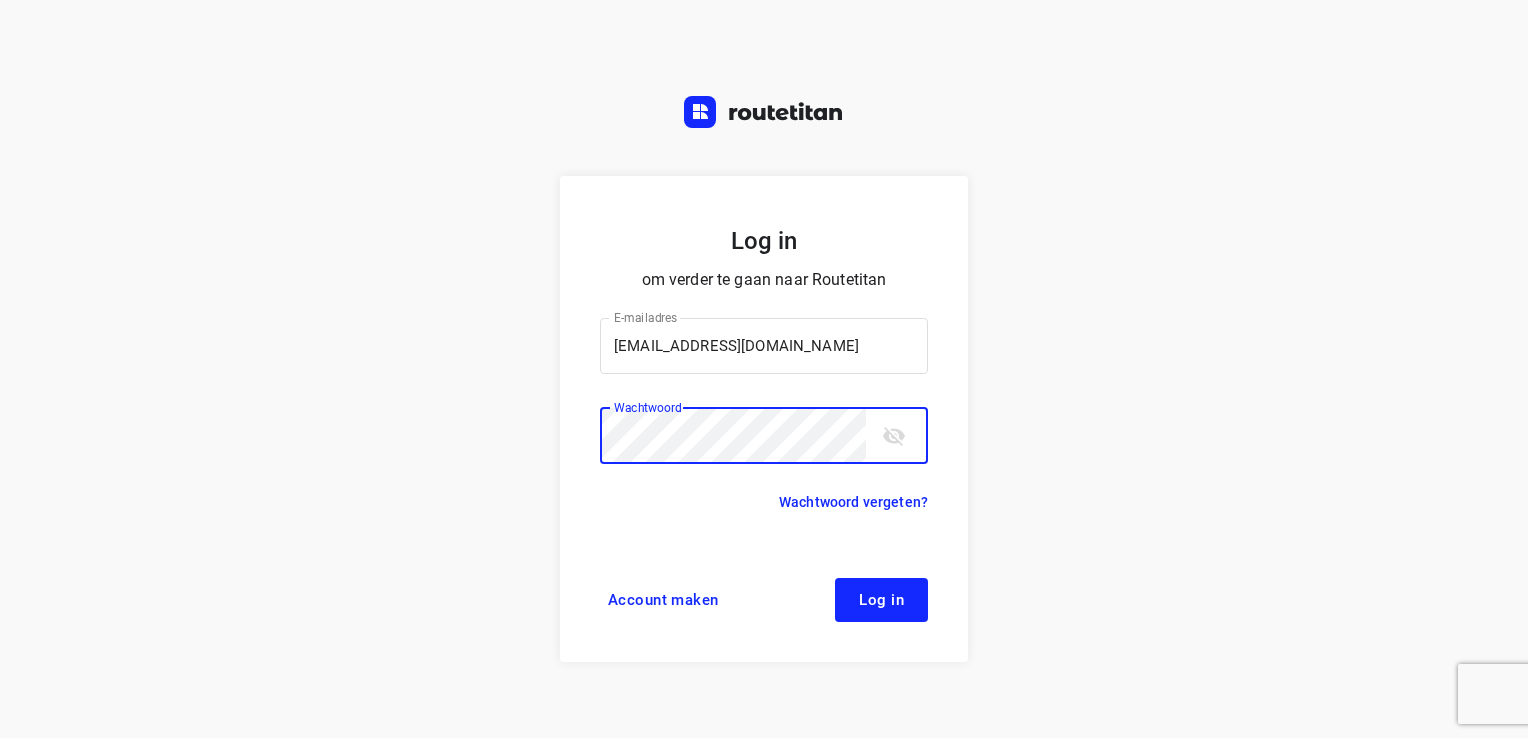 click on "Log in" at bounding box center [881, 600] 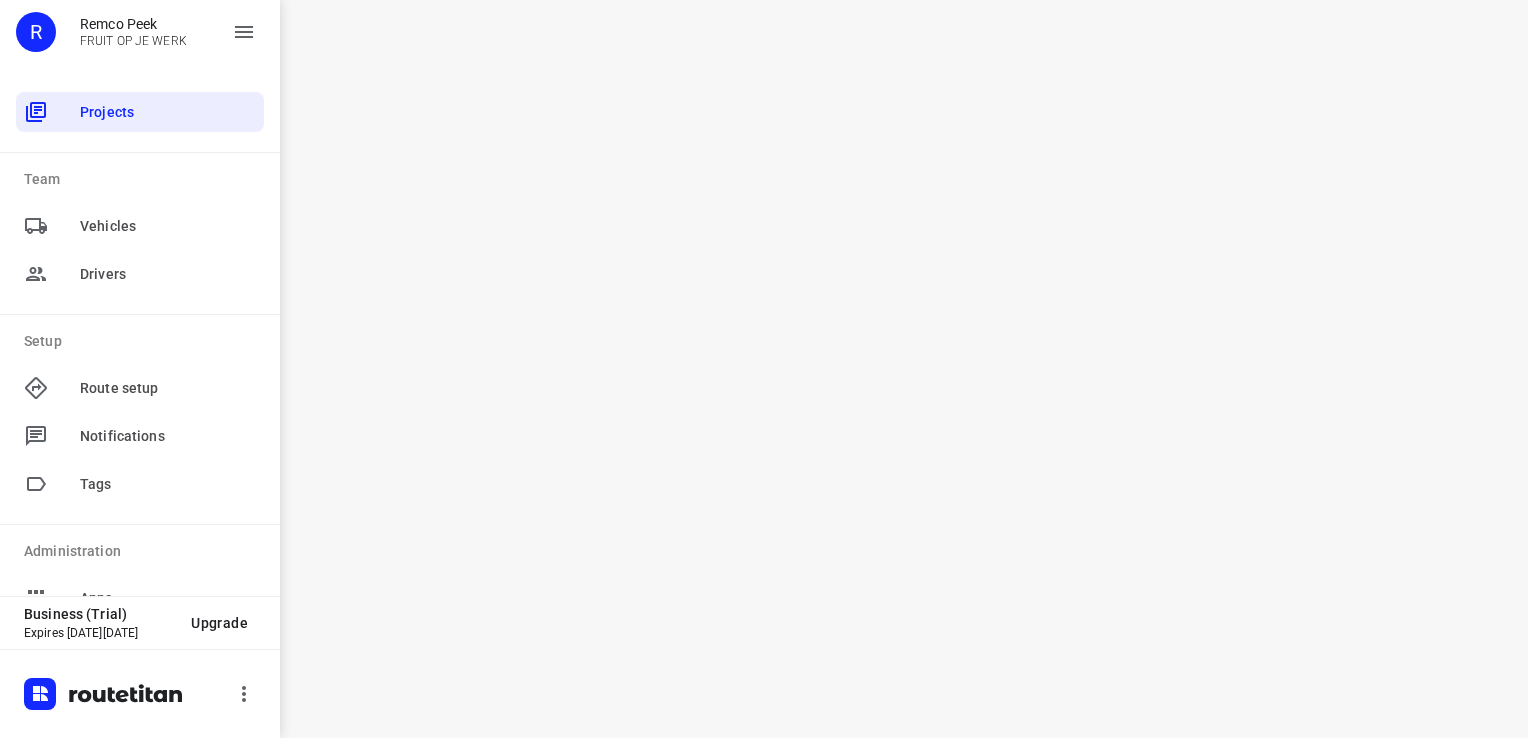 scroll, scrollTop: 0, scrollLeft: 0, axis: both 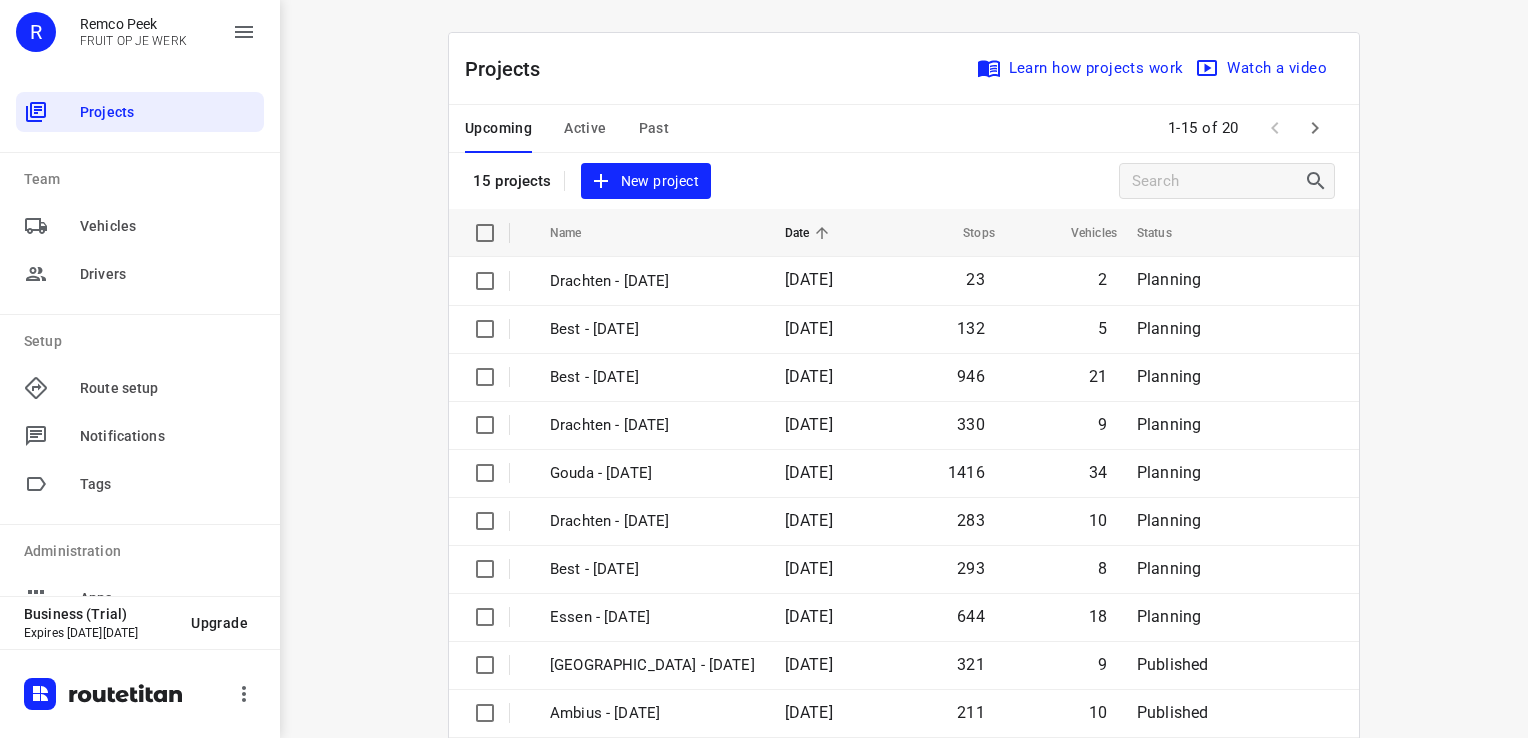 click on "Upcoming" at bounding box center [498, 128] 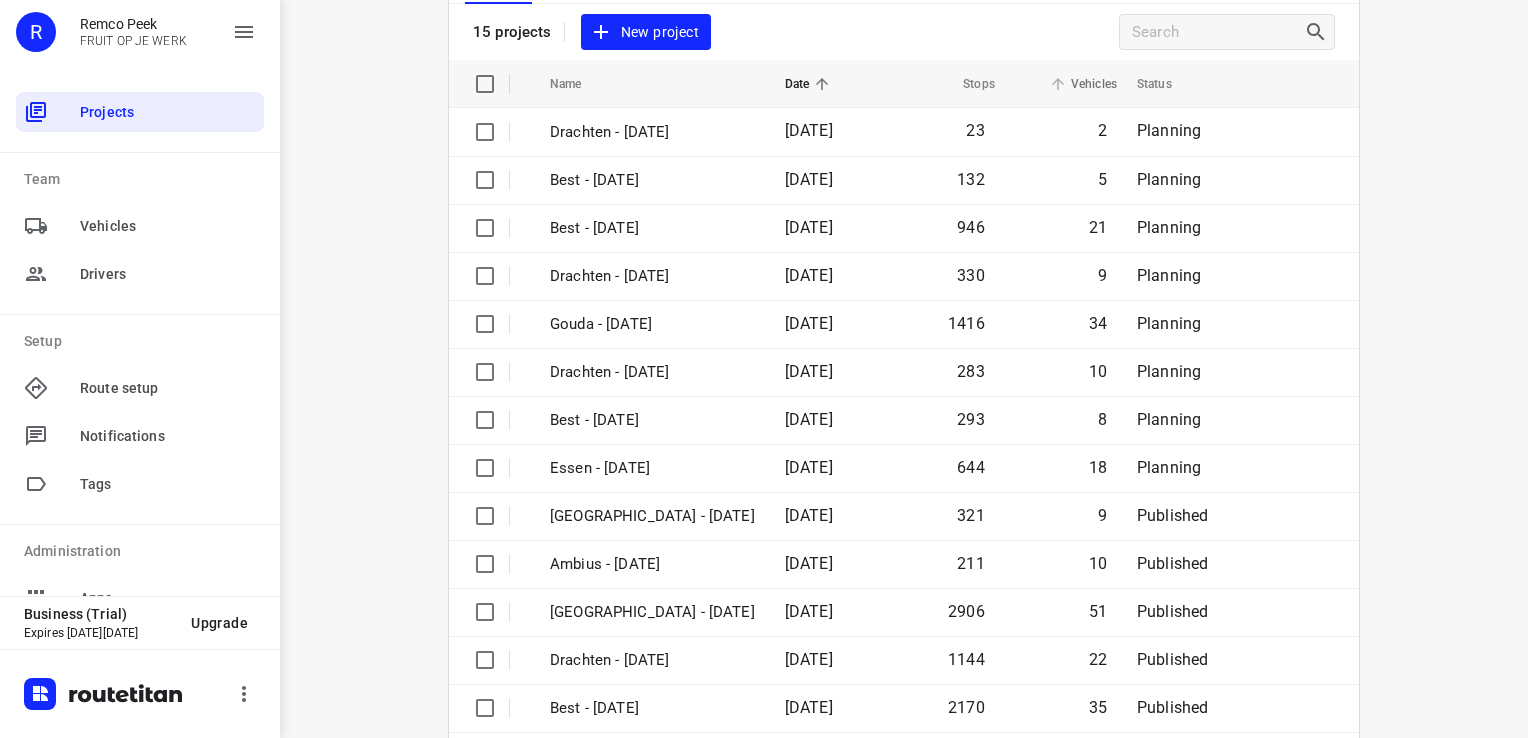 scroll, scrollTop: 0, scrollLeft: 0, axis: both 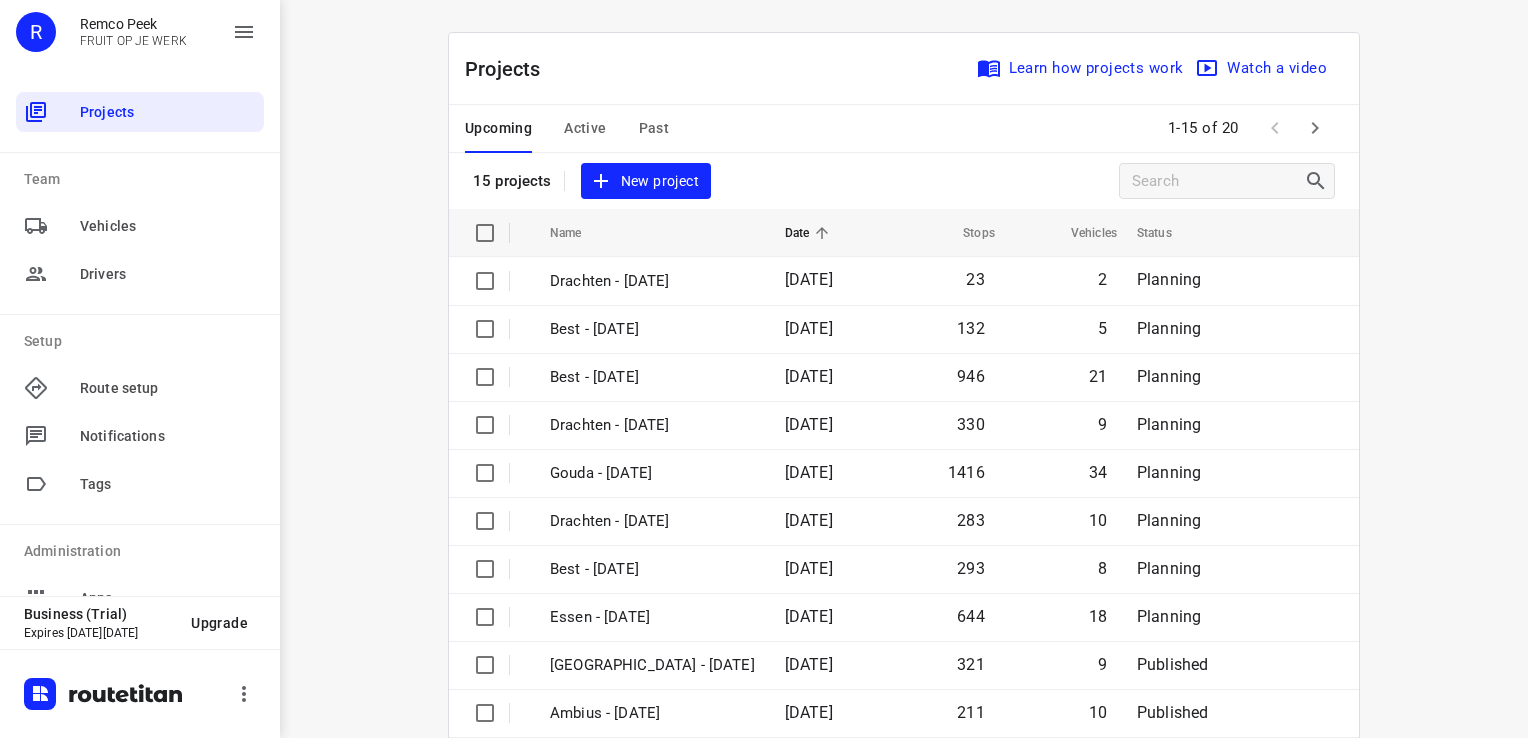 click 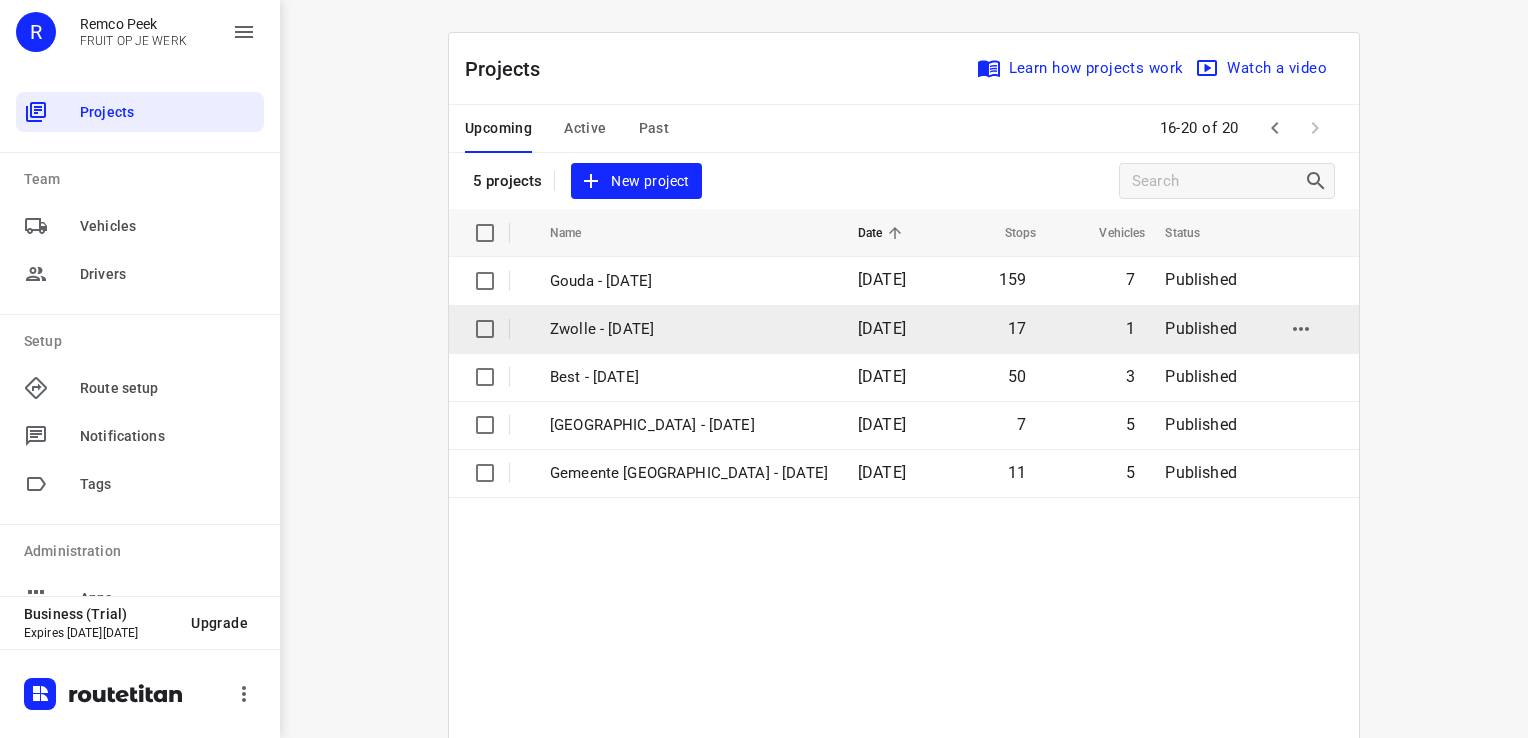 click on "Zwolle - [DATE]" at bounding box center (689, 329) 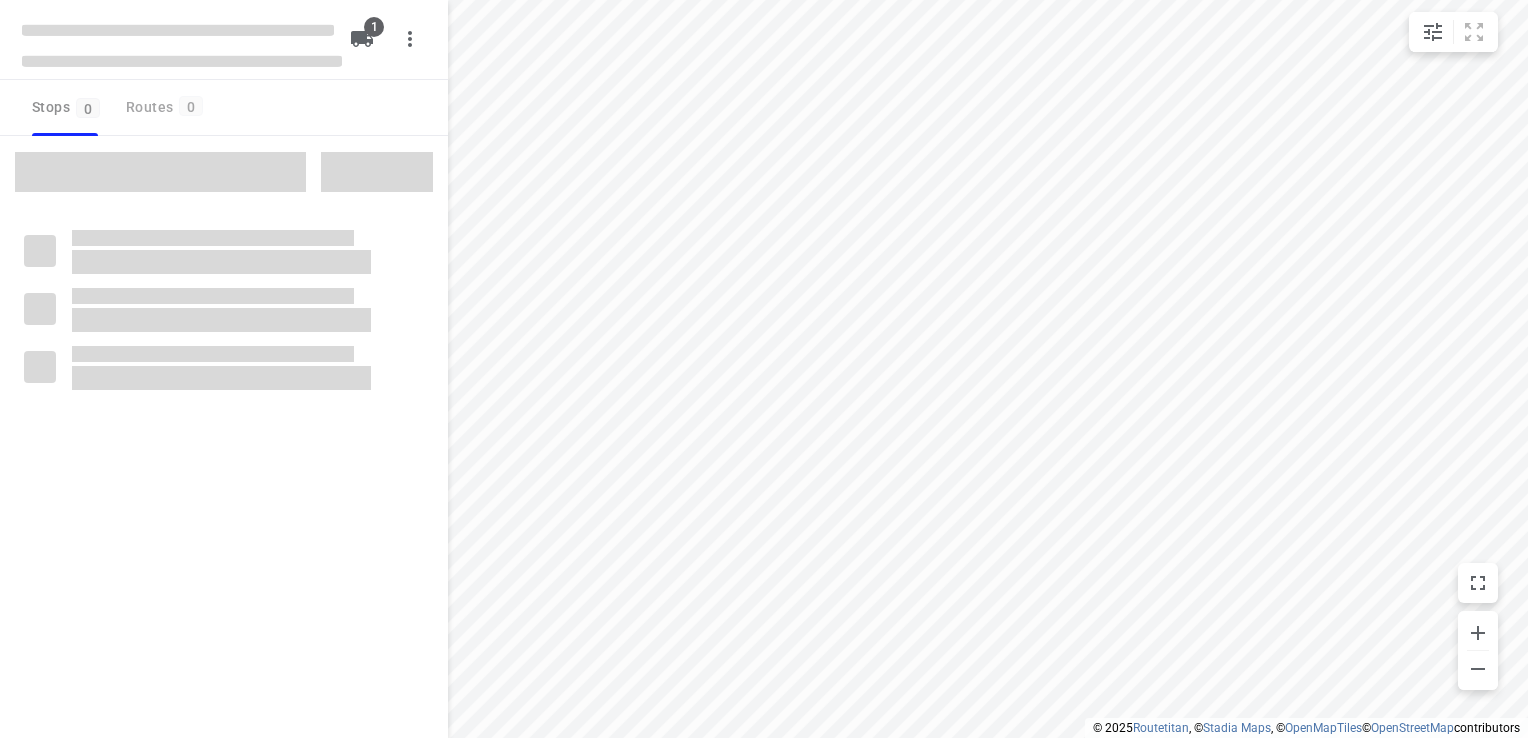 type on "distance" 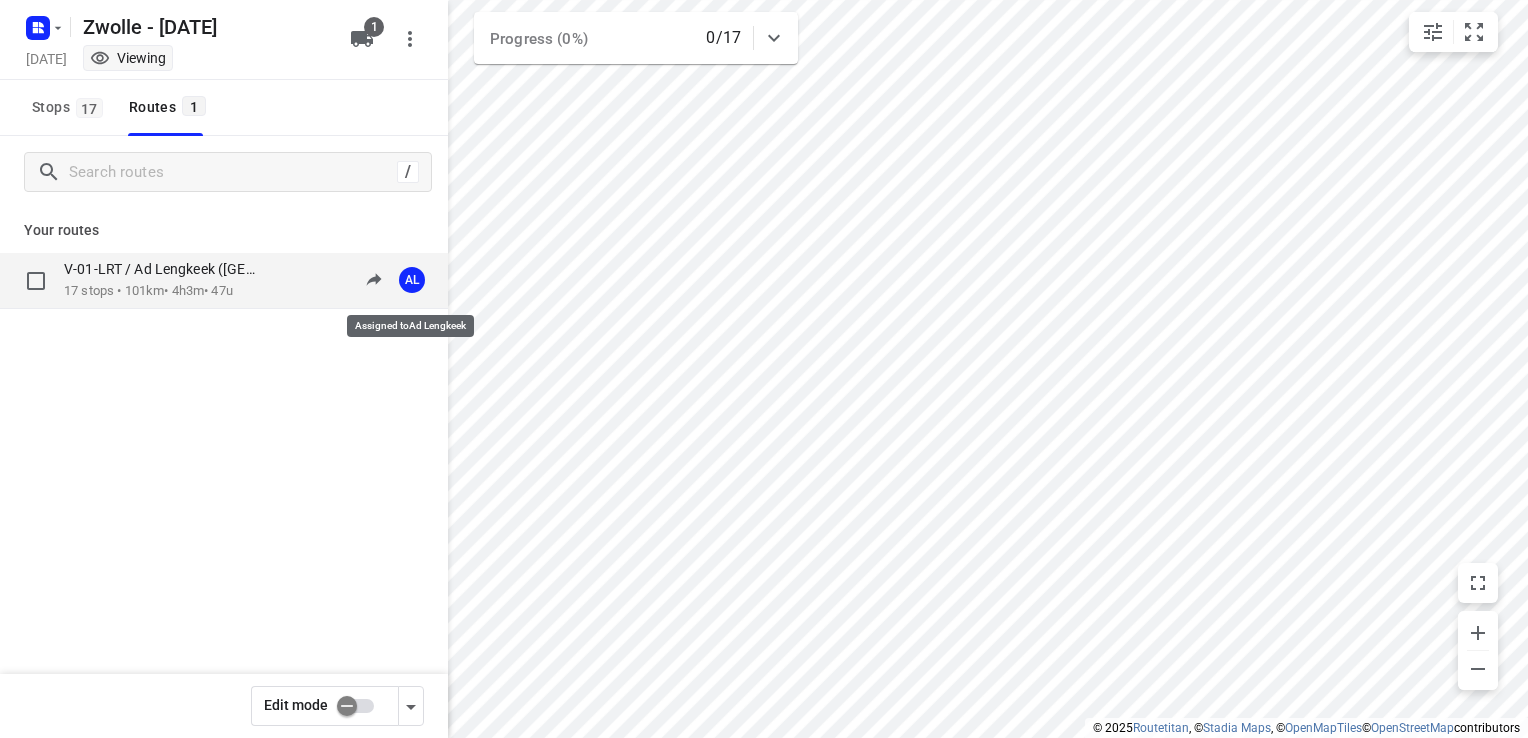click on "AL" at bounding box center (412, 280) 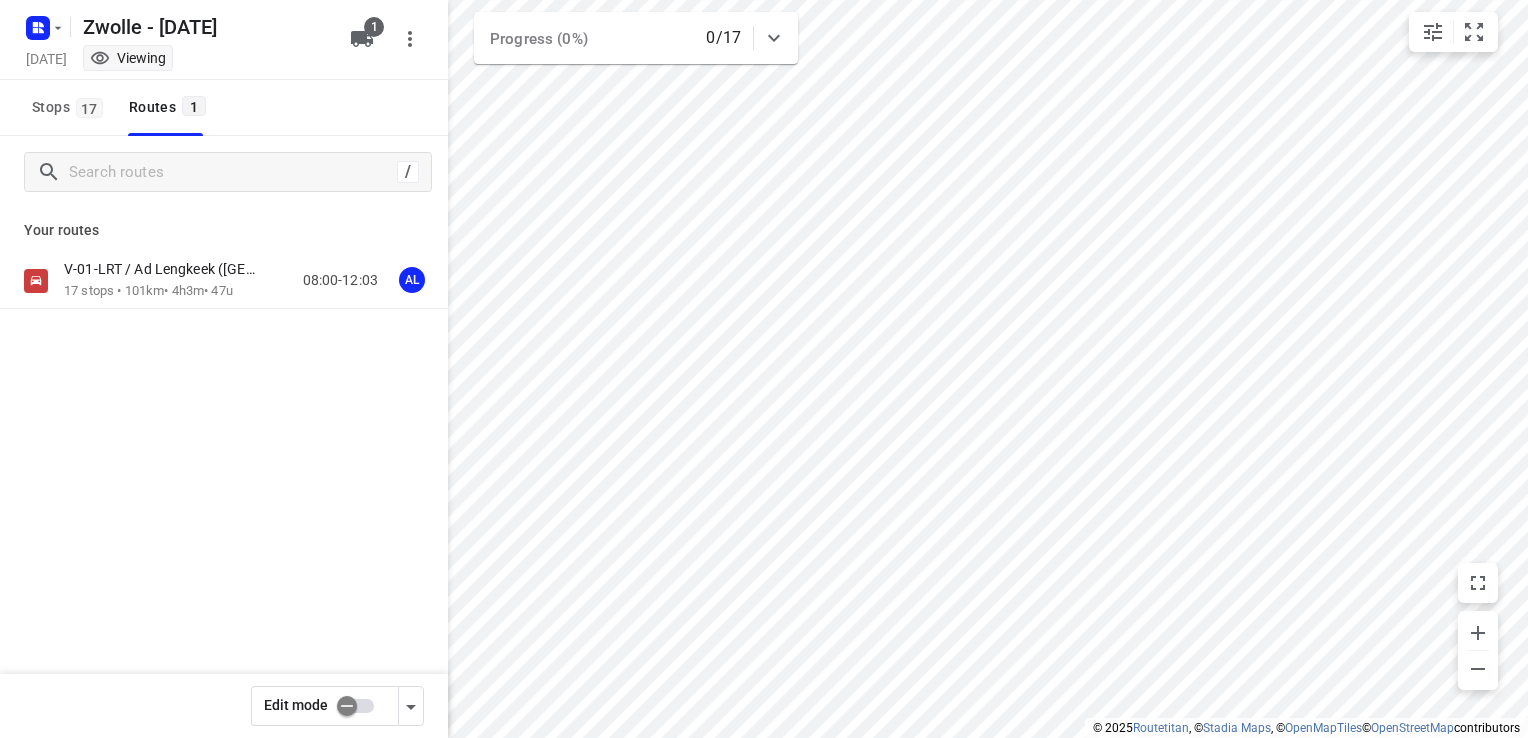 click at bounding box center (347, 706) 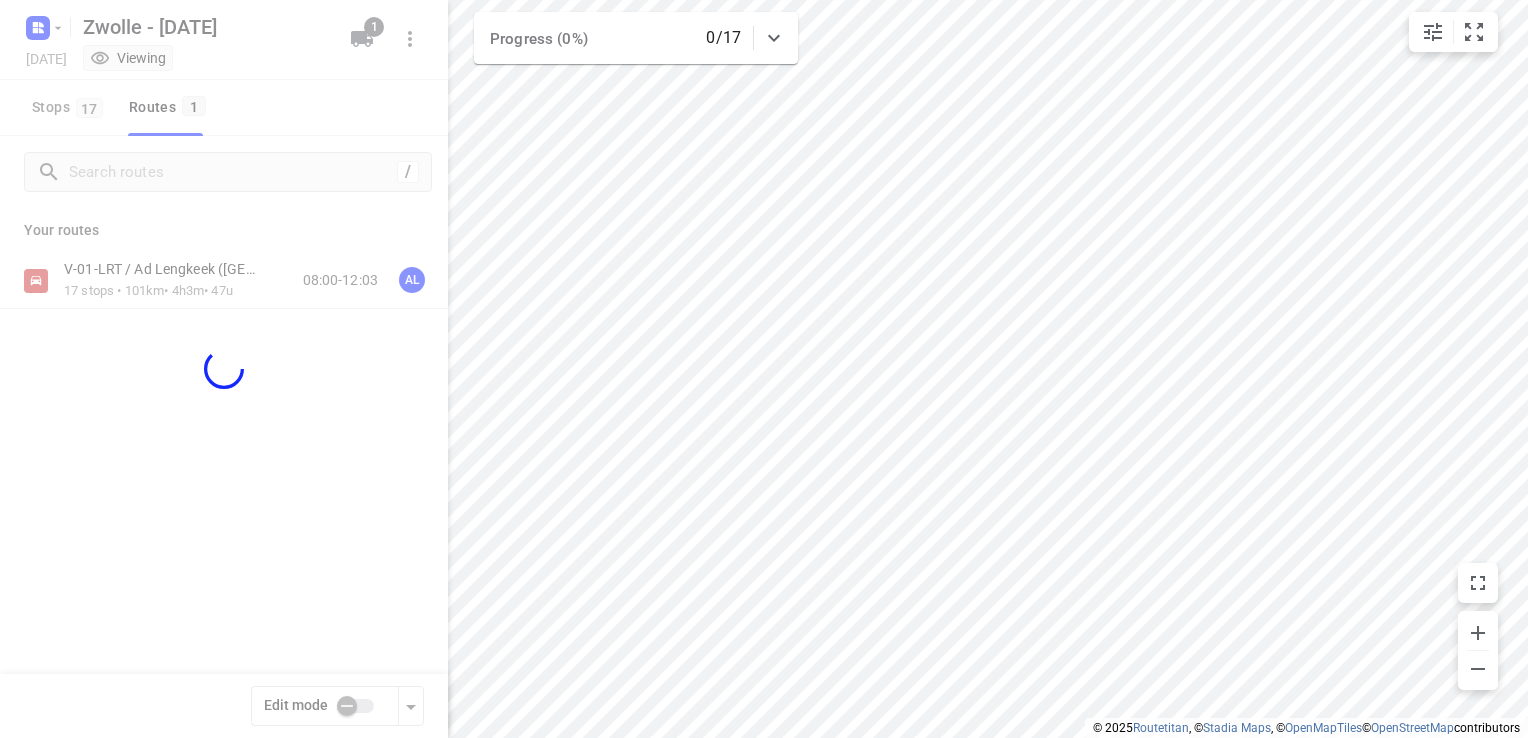 checkbox on "true" 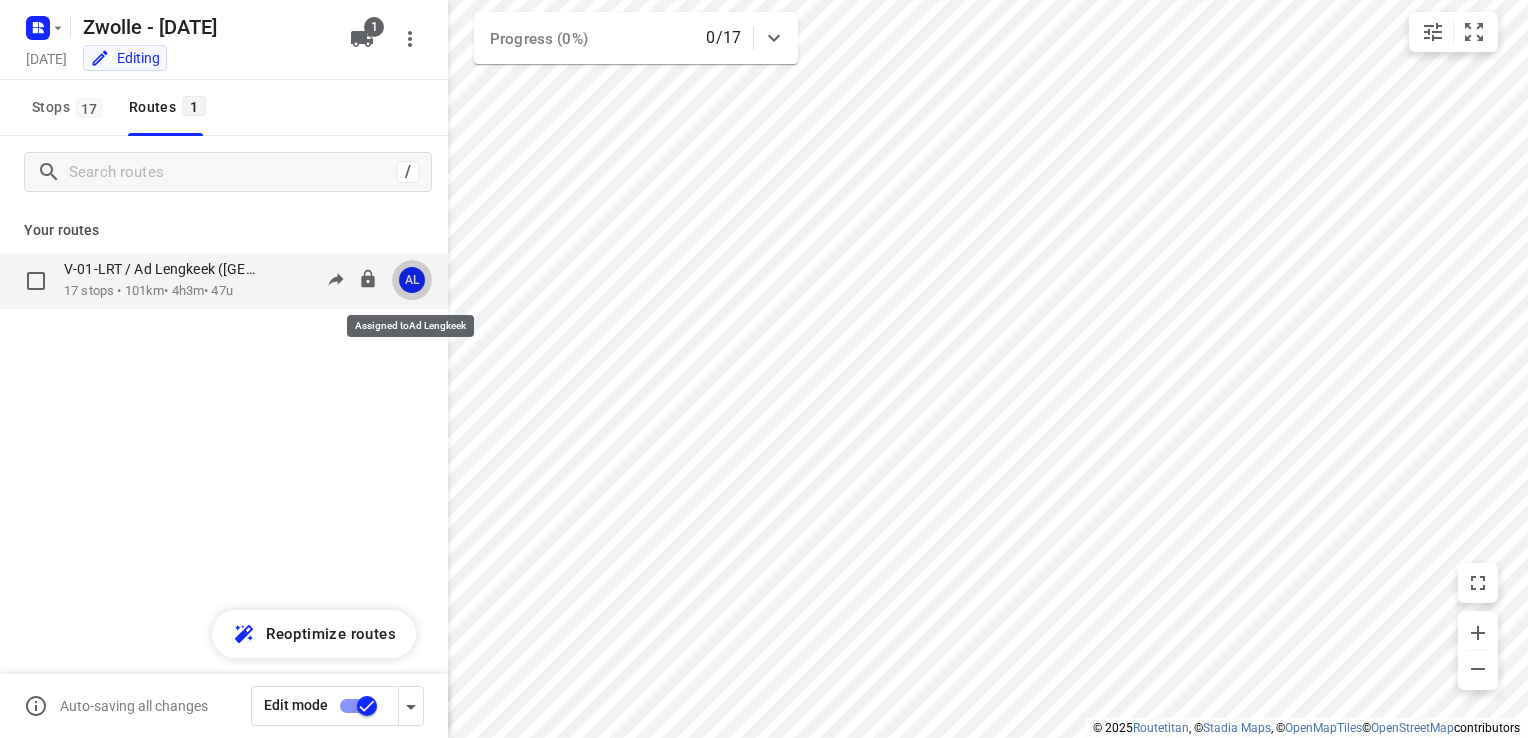 click on "AL" at bounding box center [412, 280] 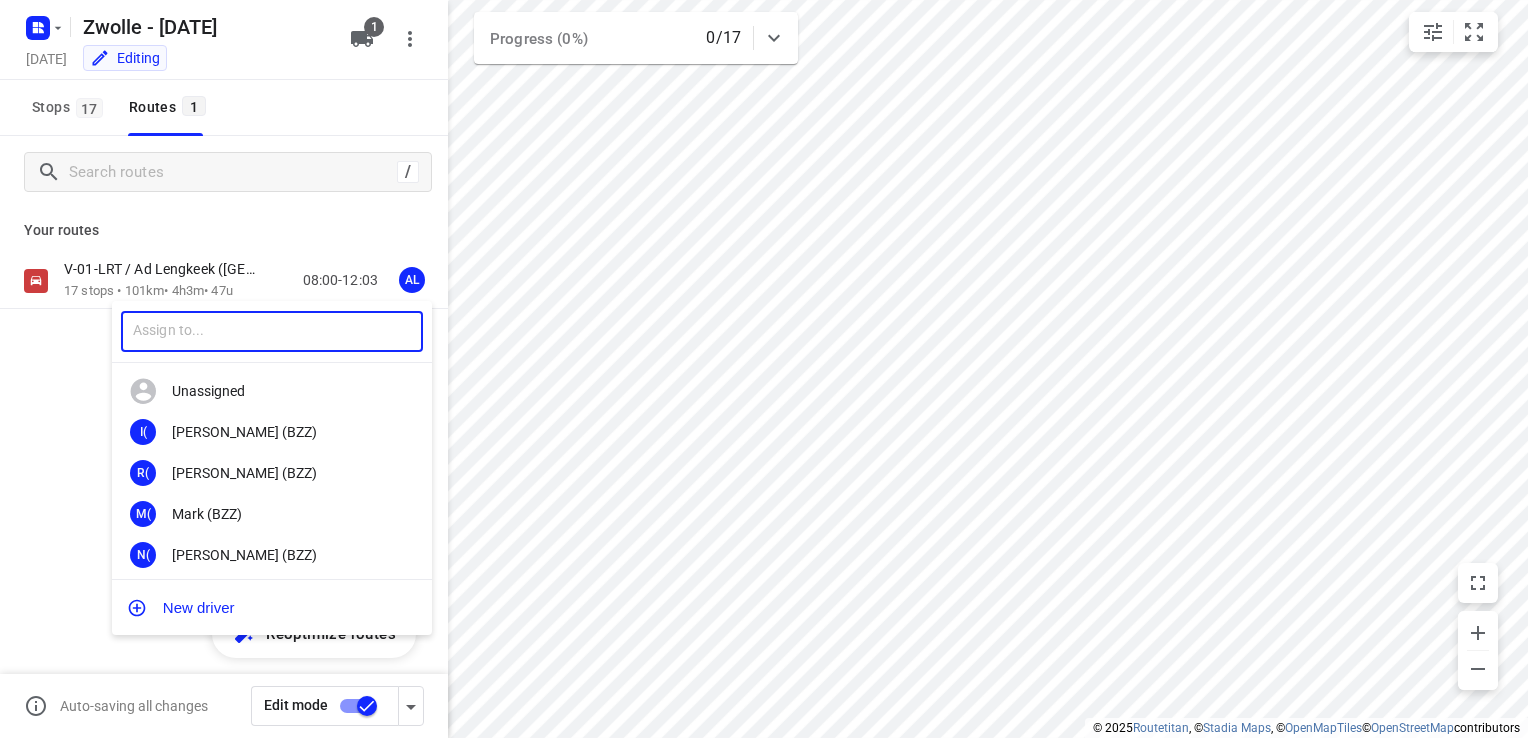 click at bounding box center [272, 331] 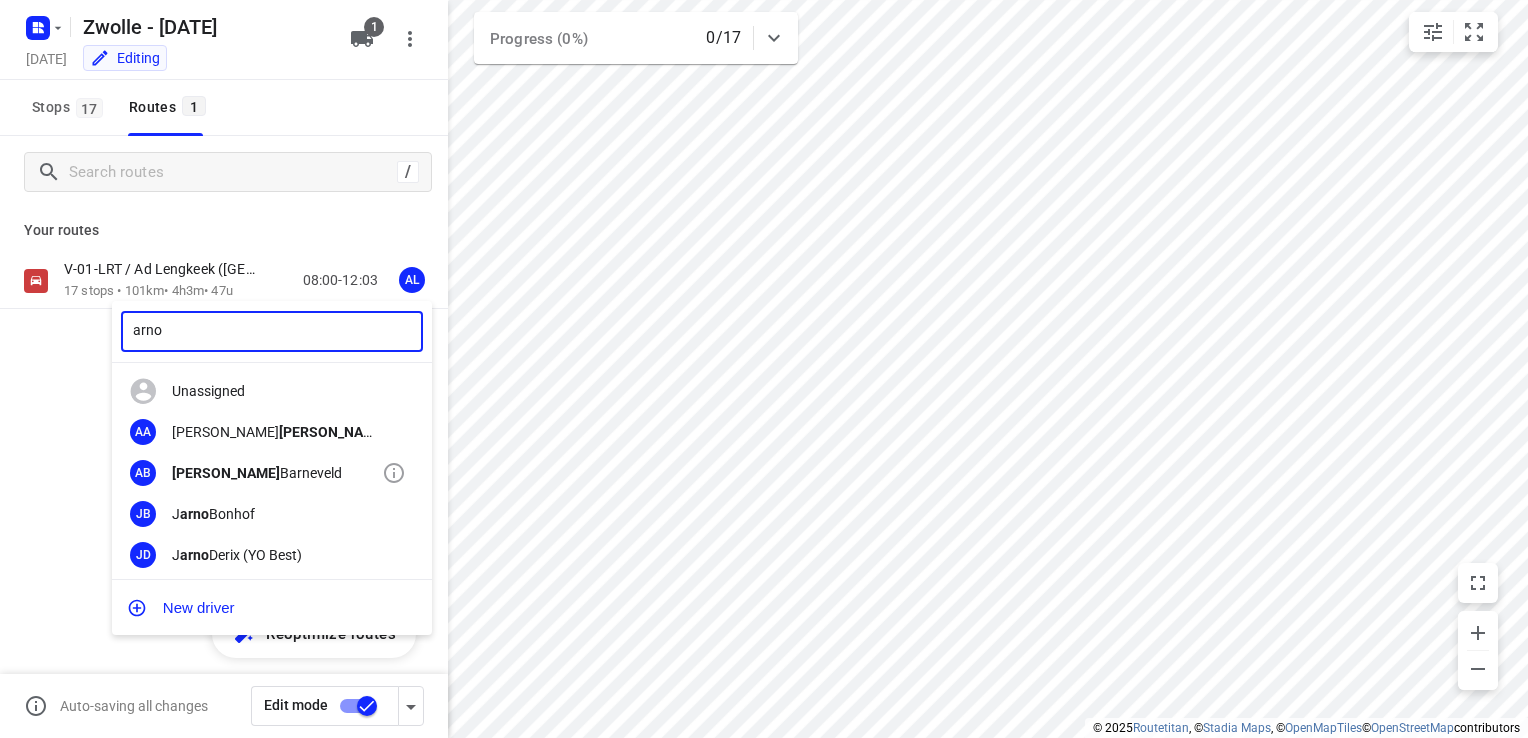 type on "arno" 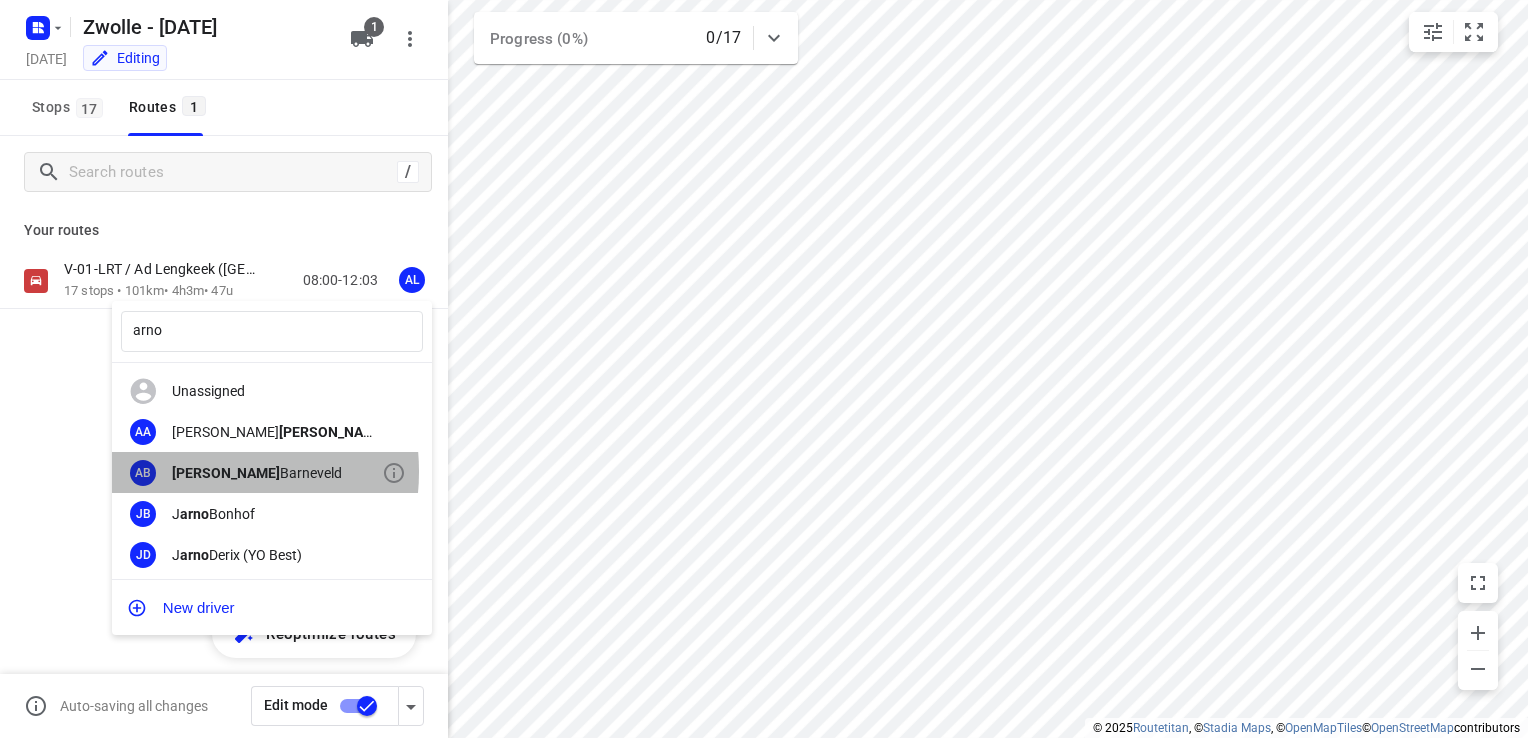 click on "[PERSON_NAME]" 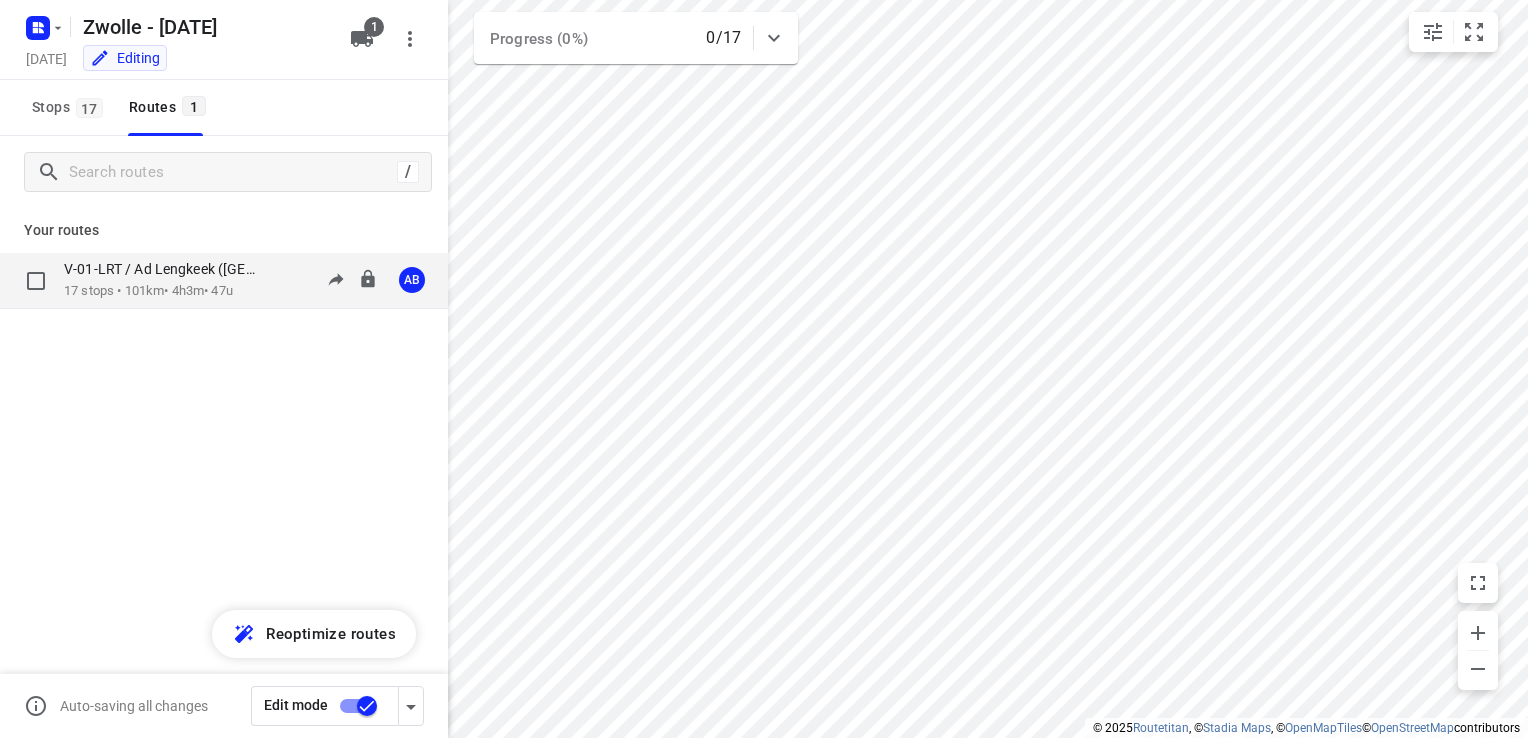 click on "V-01-LRT / Ad Lengkeek ([GEOGRAPHIC_DATA])" at bounding box center (167, 269) 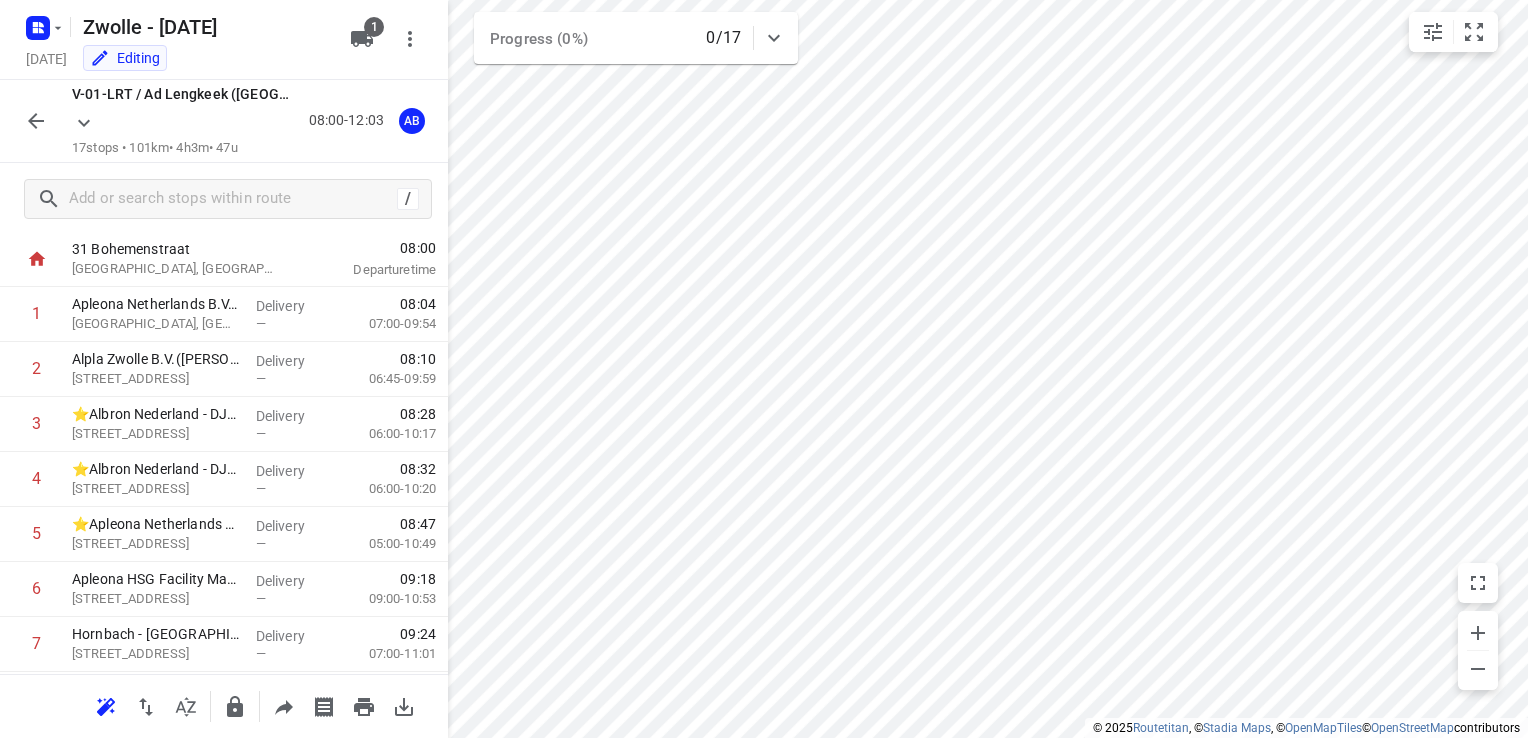 scroll, scrollTop: 49, scrollLeft: 0, axis: vertical 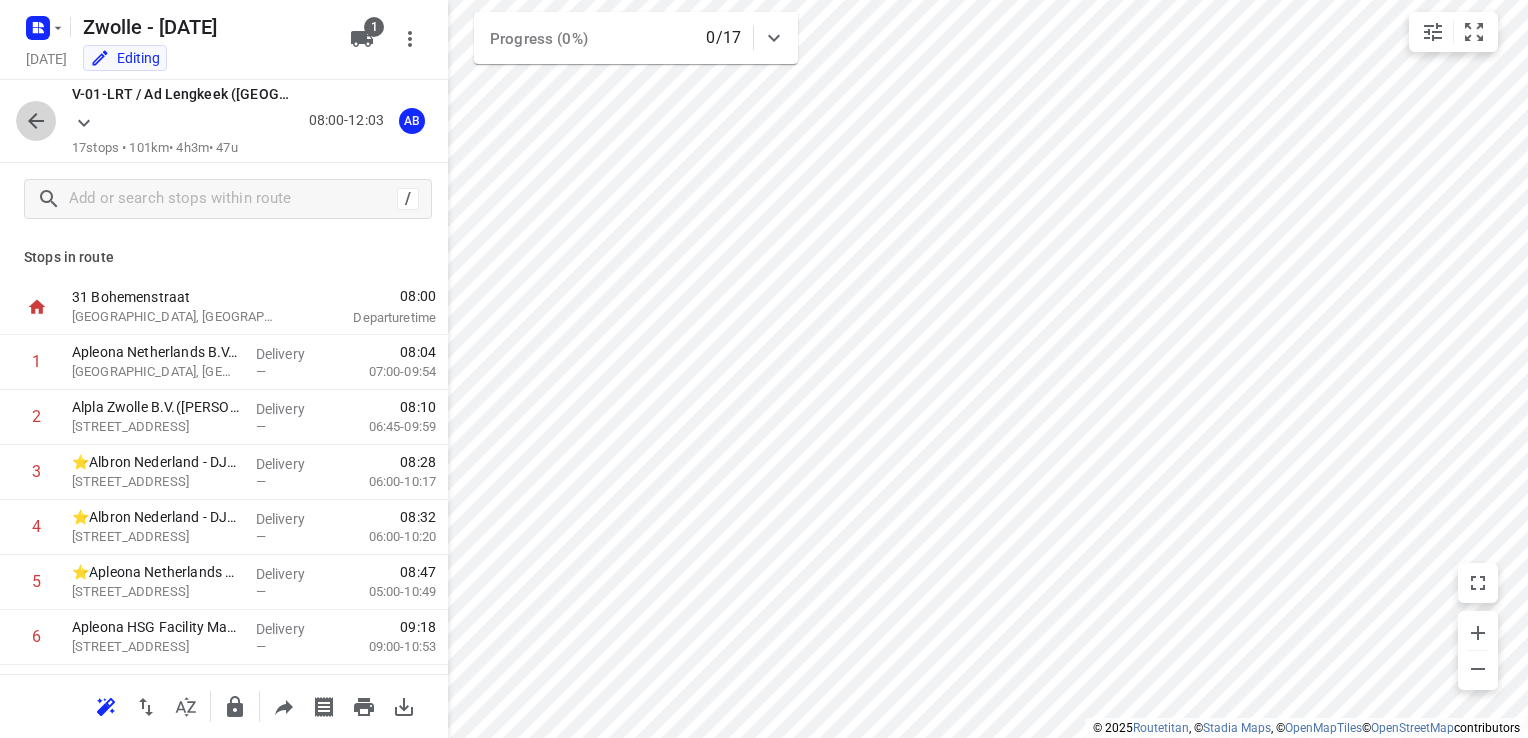 click 